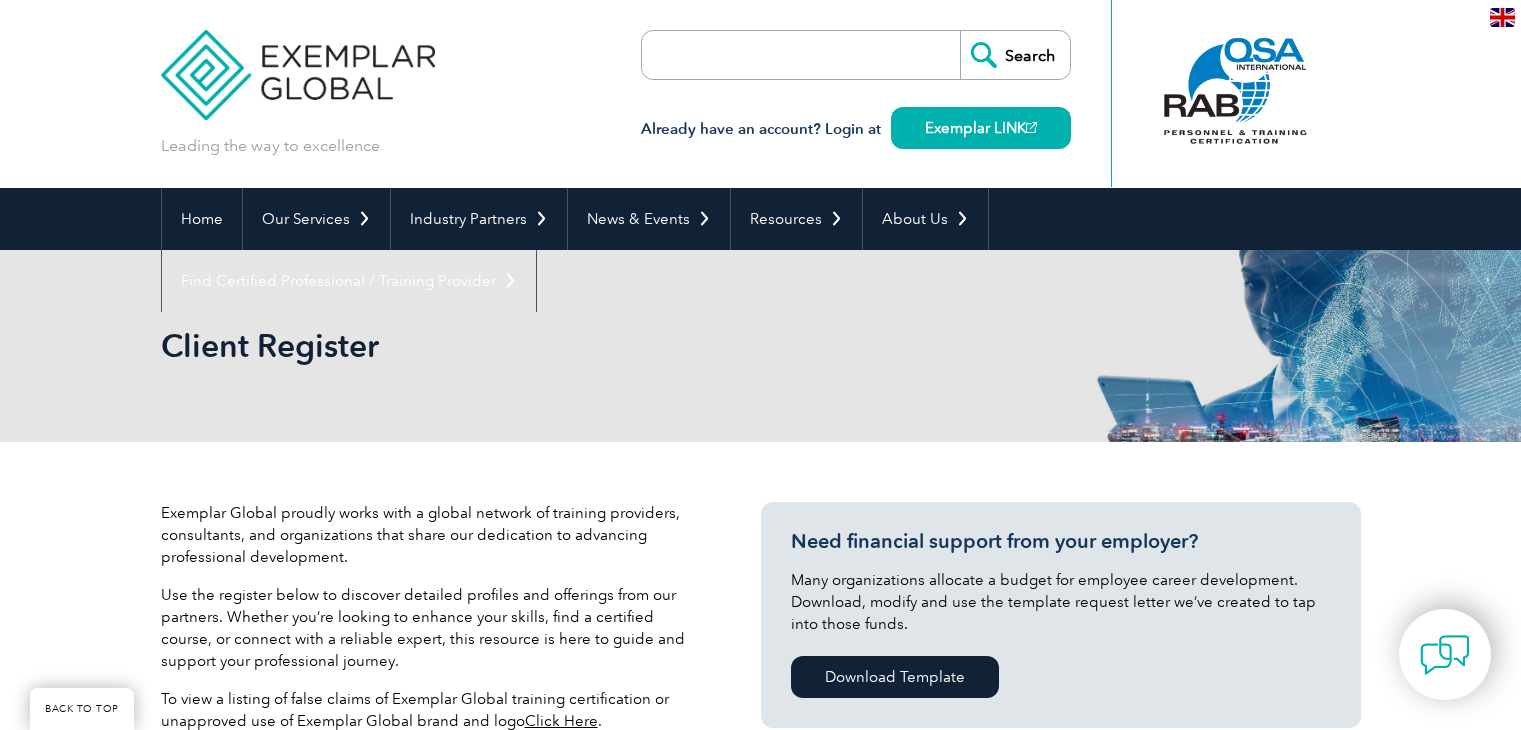 select on "Australia" 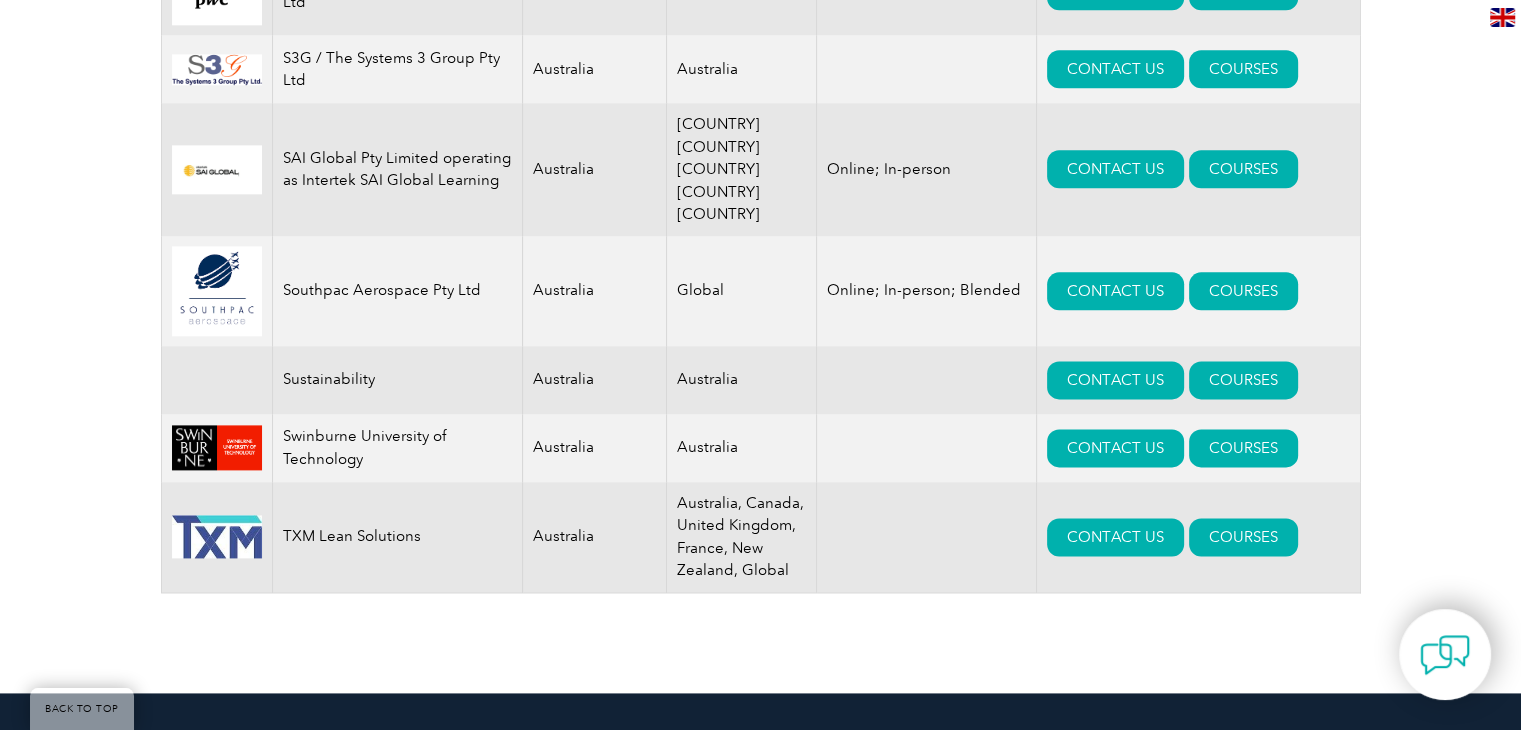 scroll, scrollTop: 2300, scrollLeft: 0, axis: vertical 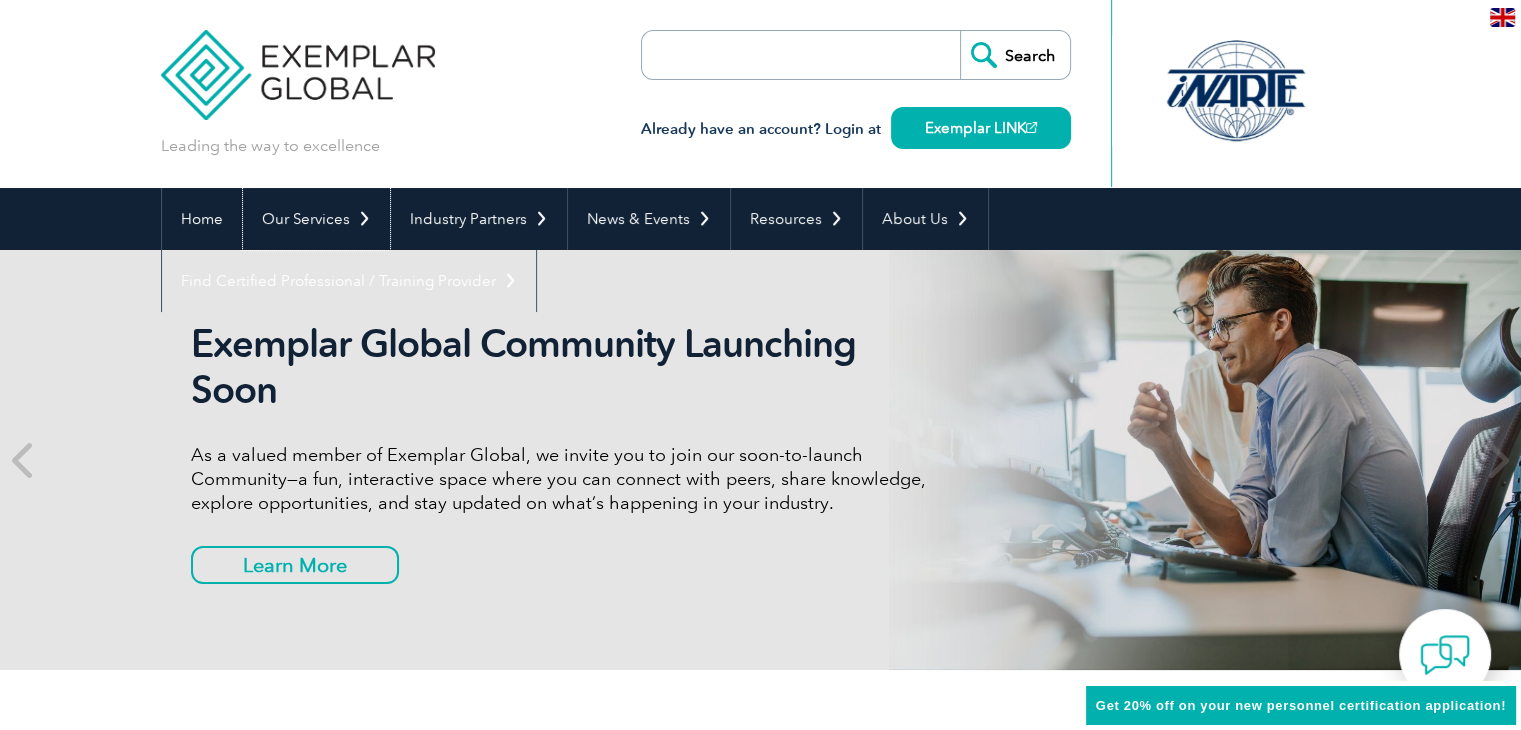 click on "Our Services" at bounding box center [316, 219] 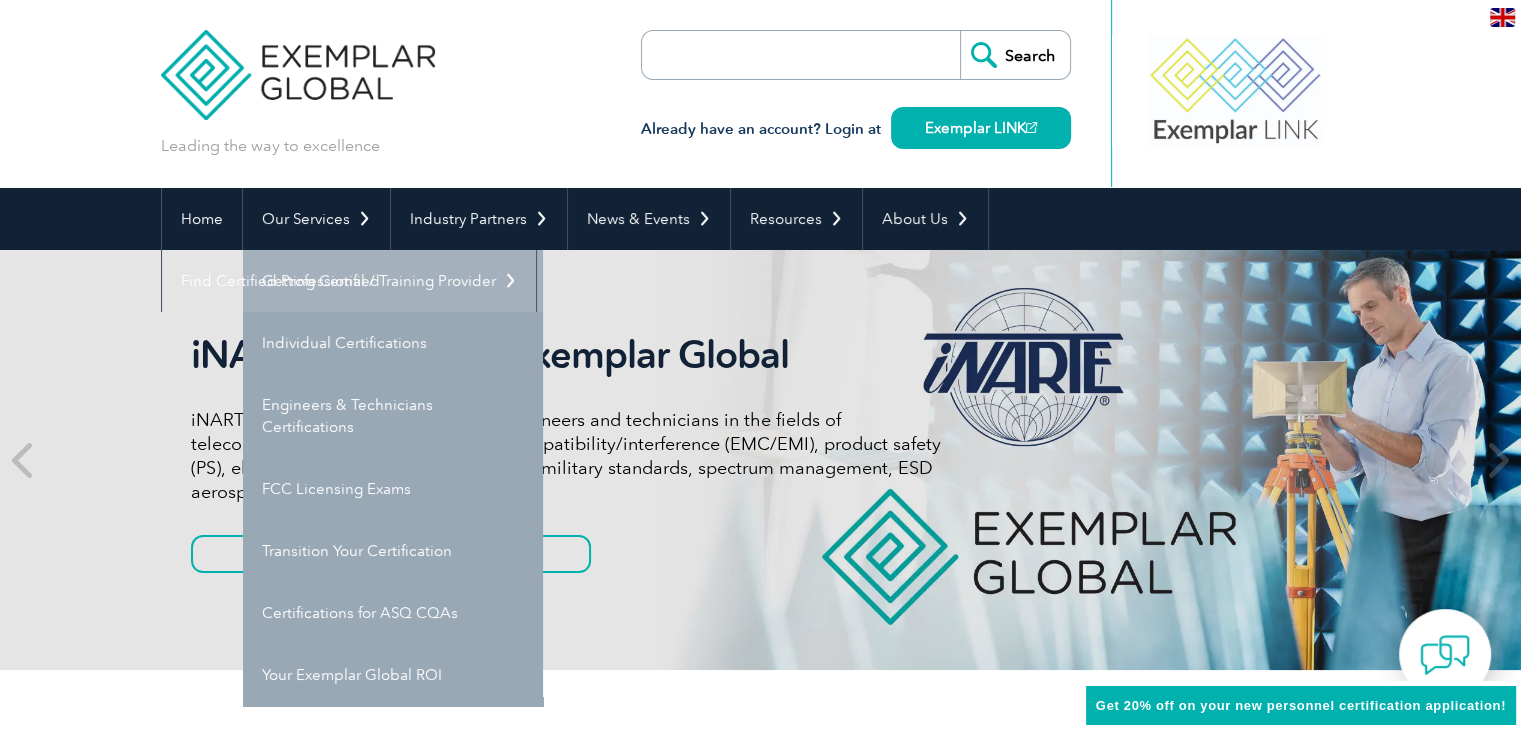 click on "Getting Certified" at bounding box center [393, 281] 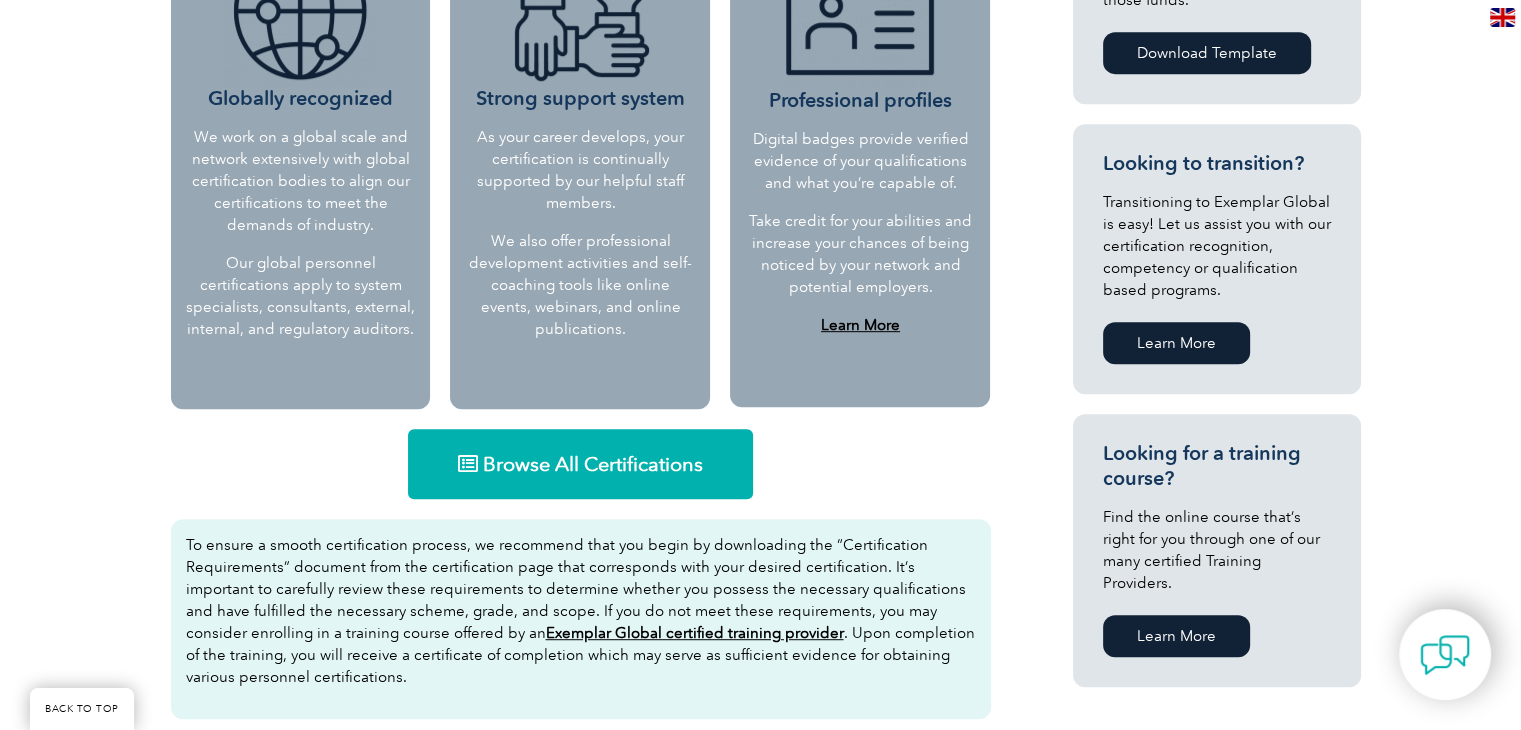 scroll, scrollTop: 1000, scrollLeft: 0, axis: vertical 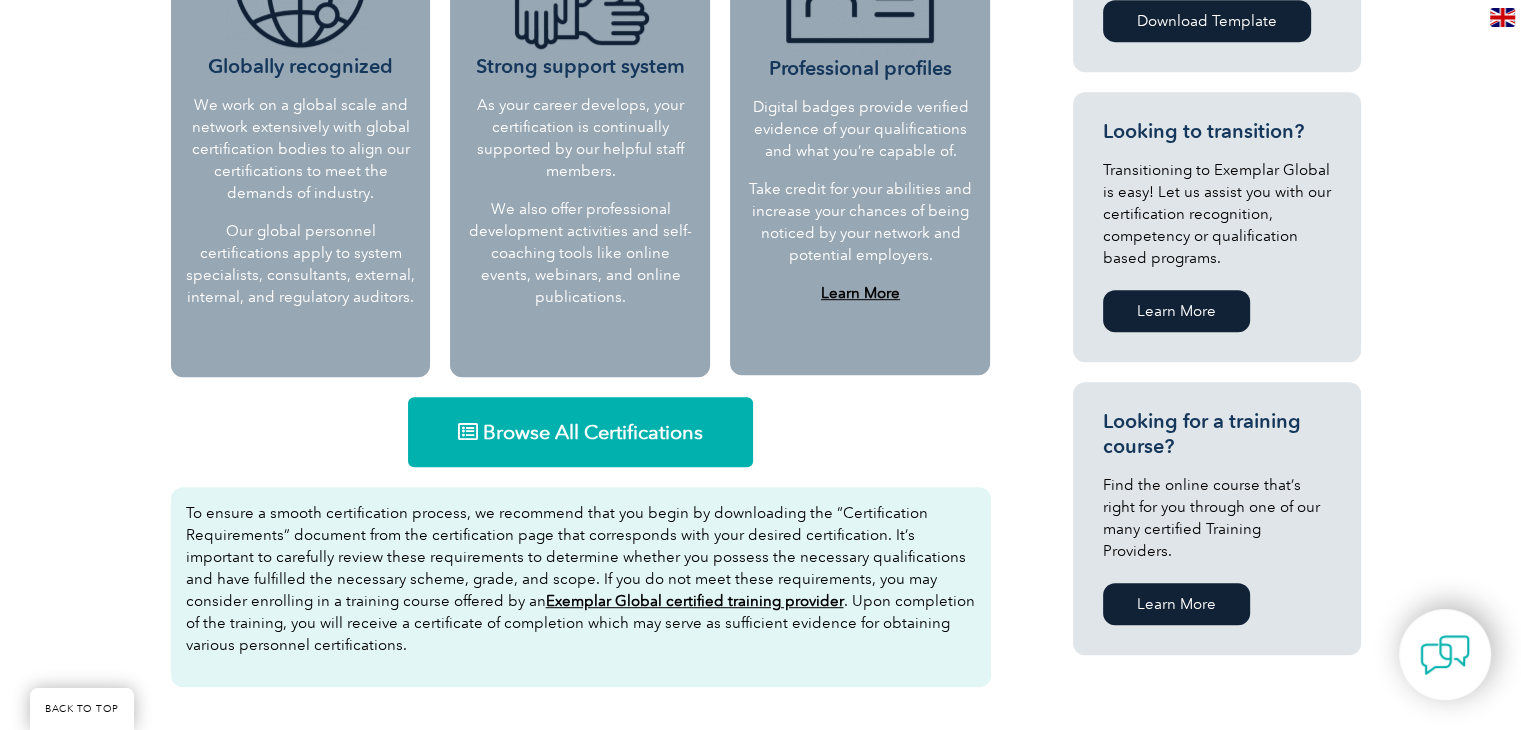 click on "Browse All Certifications" at bounding box center [593, 432] 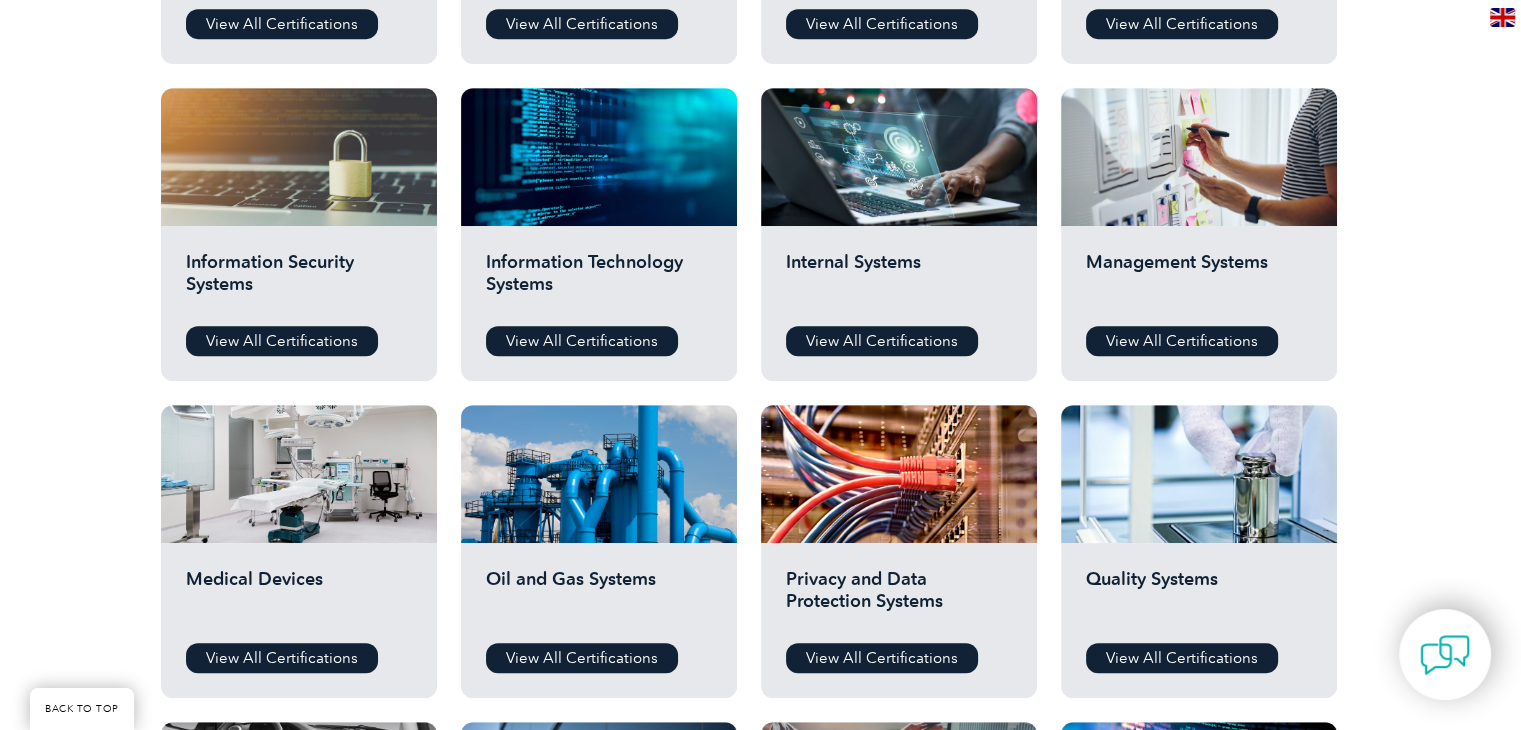 scroll, scrollTop: 1000, scrollLeft: 0, axis: vertical 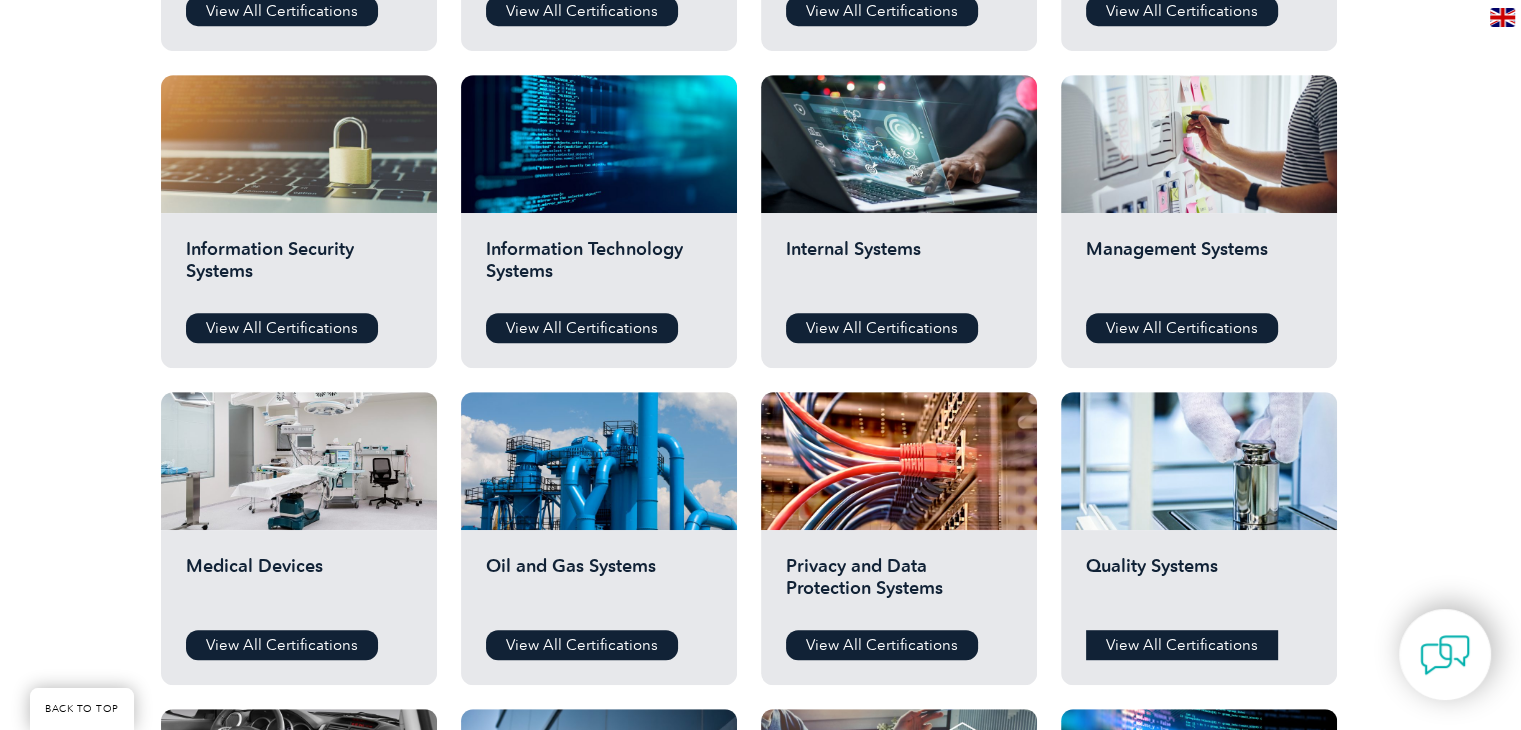 click on "View All Certifications" at bounding box center [1182, 645] 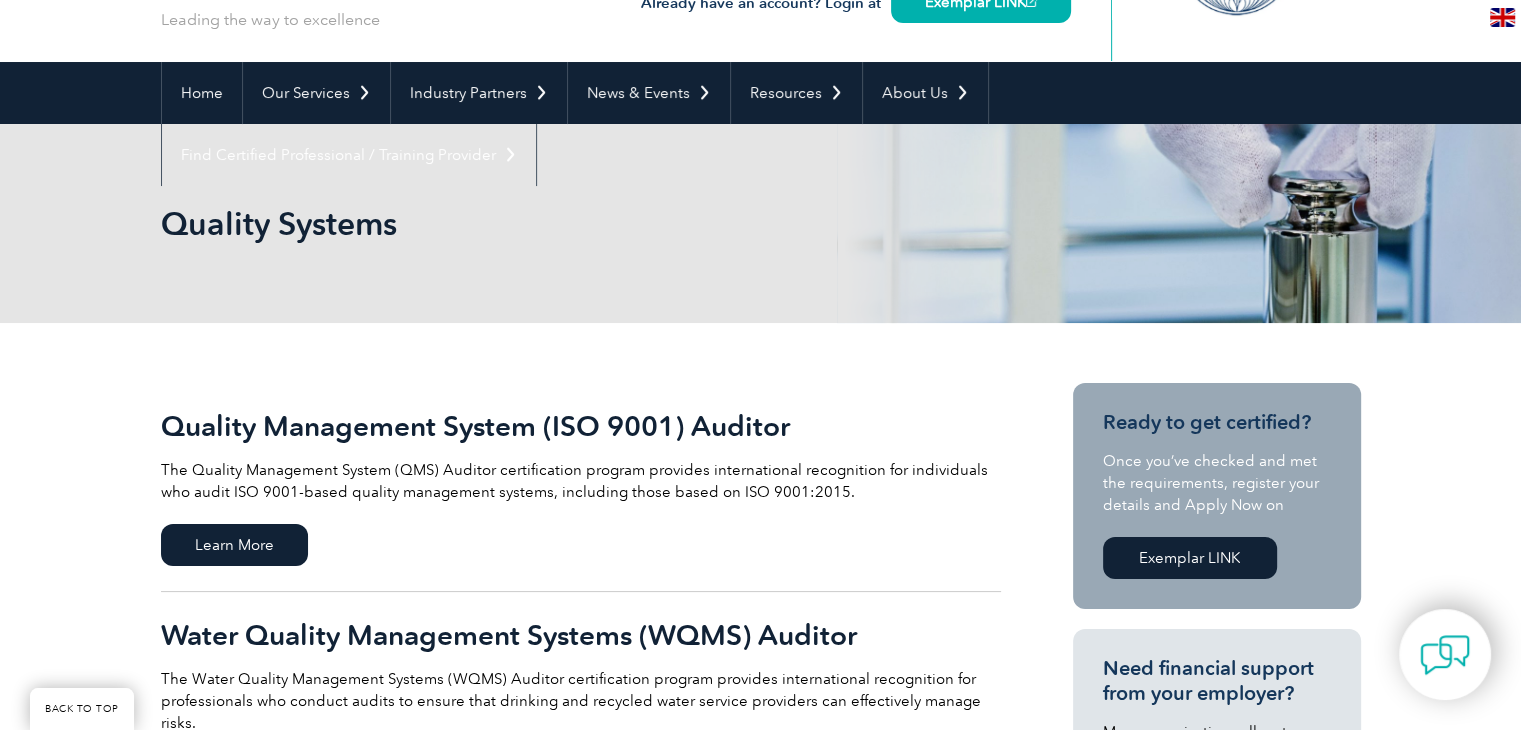 scroll, scrollTop: 500, scrollLeft: 0, axis: vertical 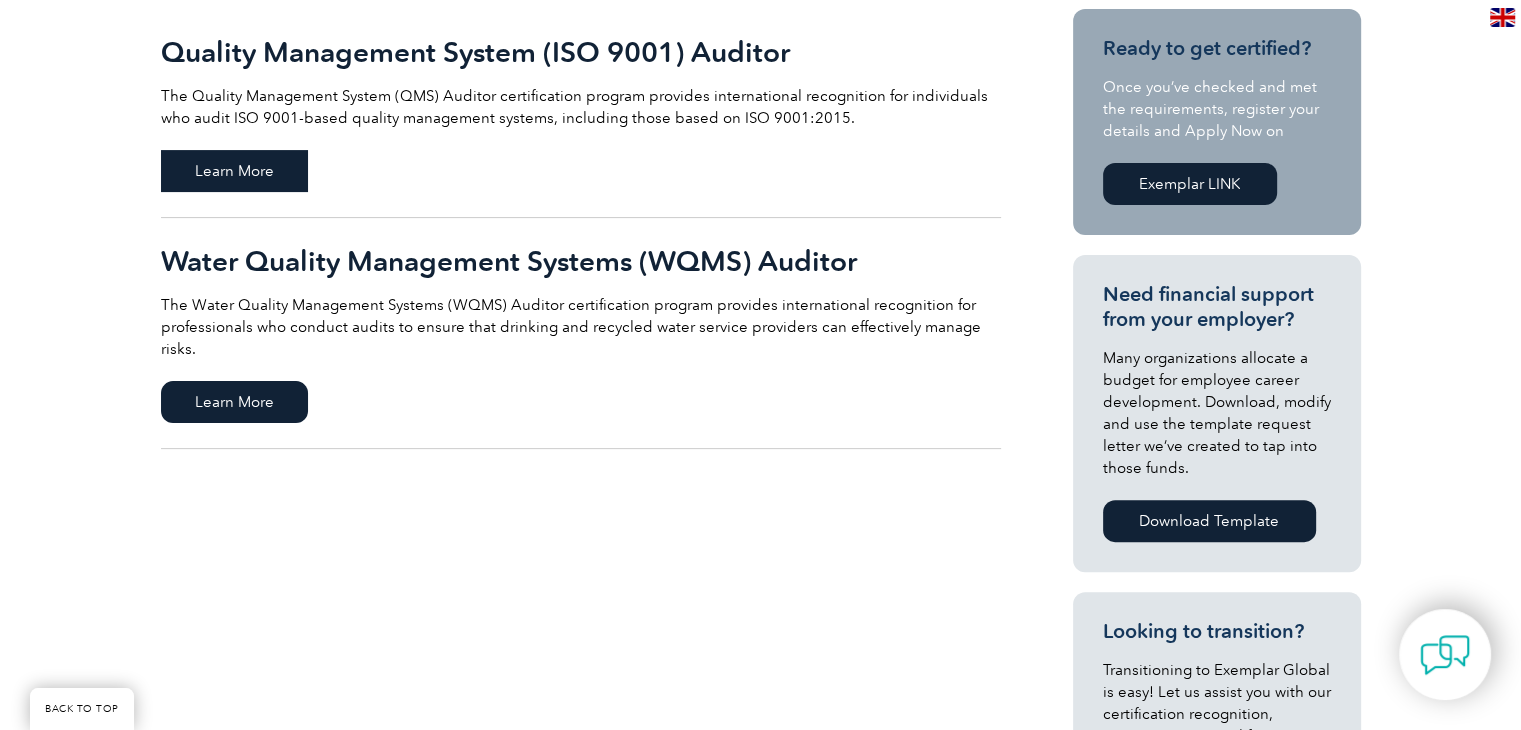 click on "Learn More" at bounding box center [234, 171] 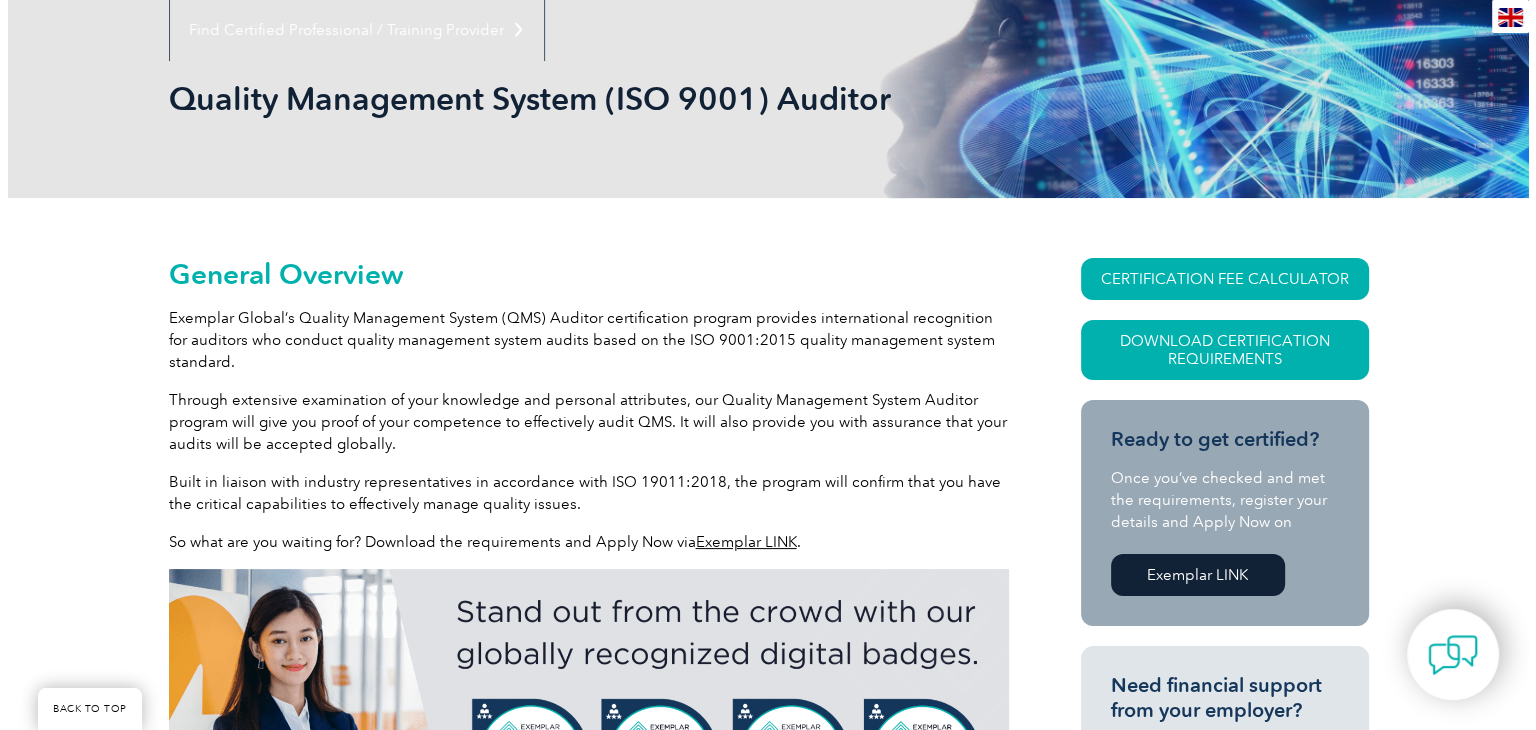 scroll, scrollTop: 200, scrollLeft: 0, axis: vertical 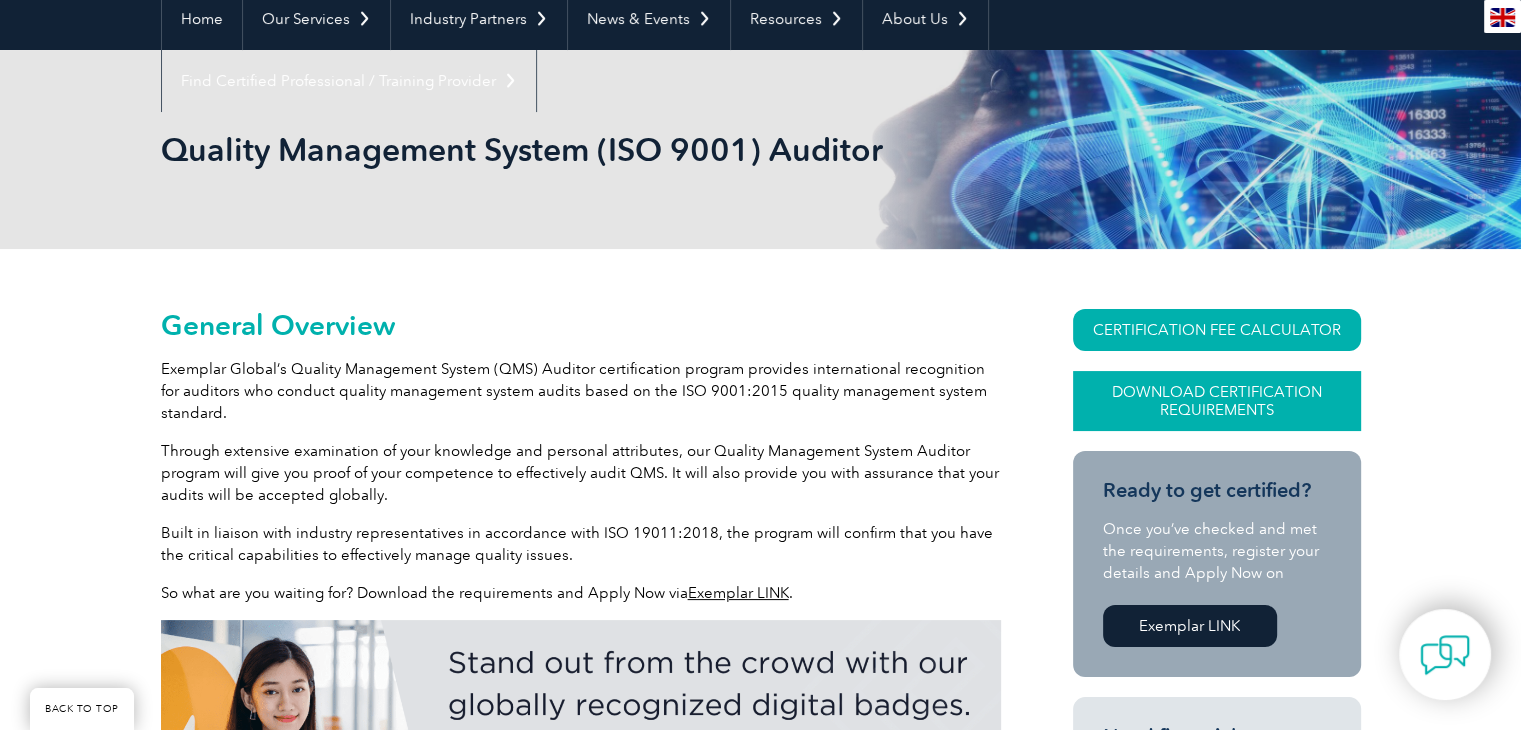 click on "Download Certification Requirements" at bounding box center (1217, 401) 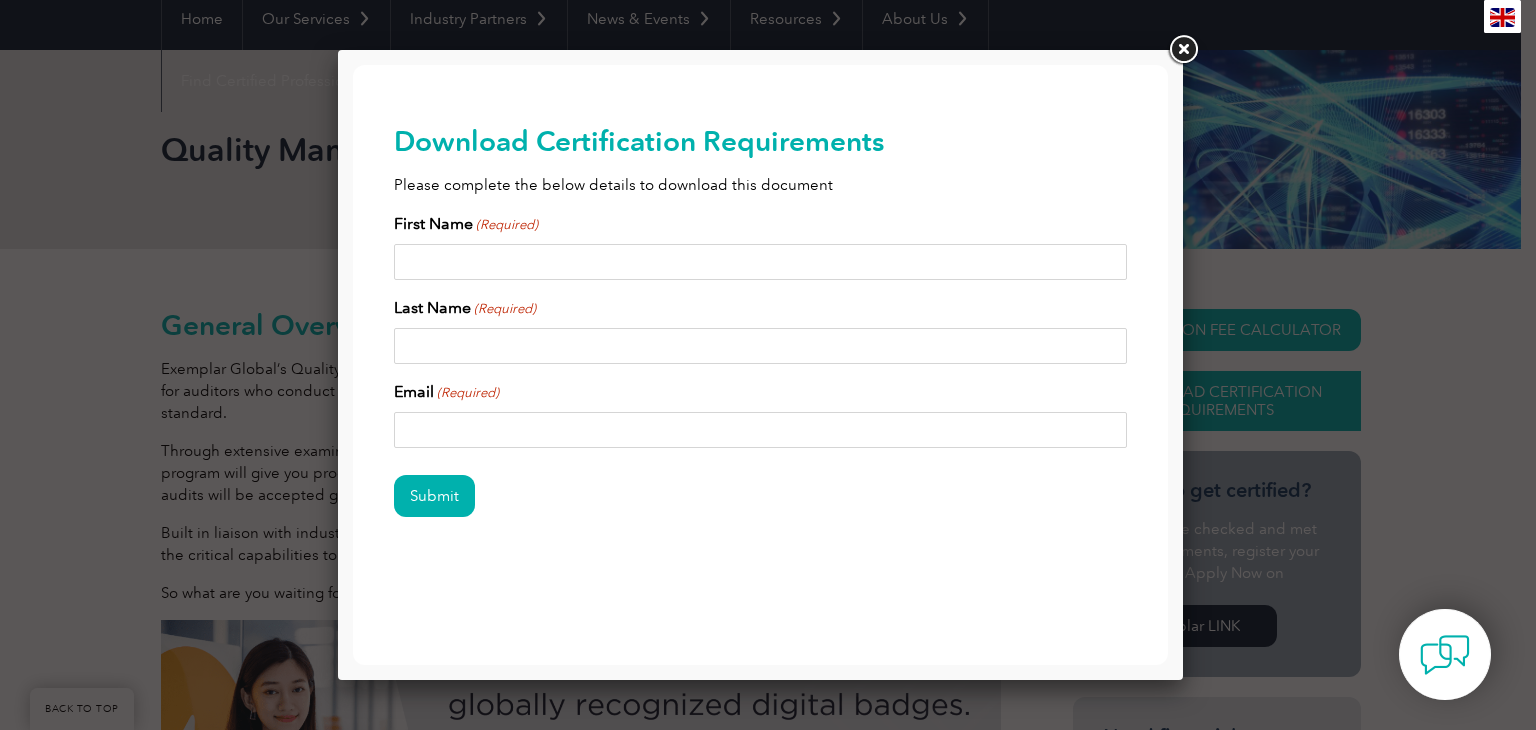 scroll, scrollTop: 0, scrollLeft: 0, axis: both 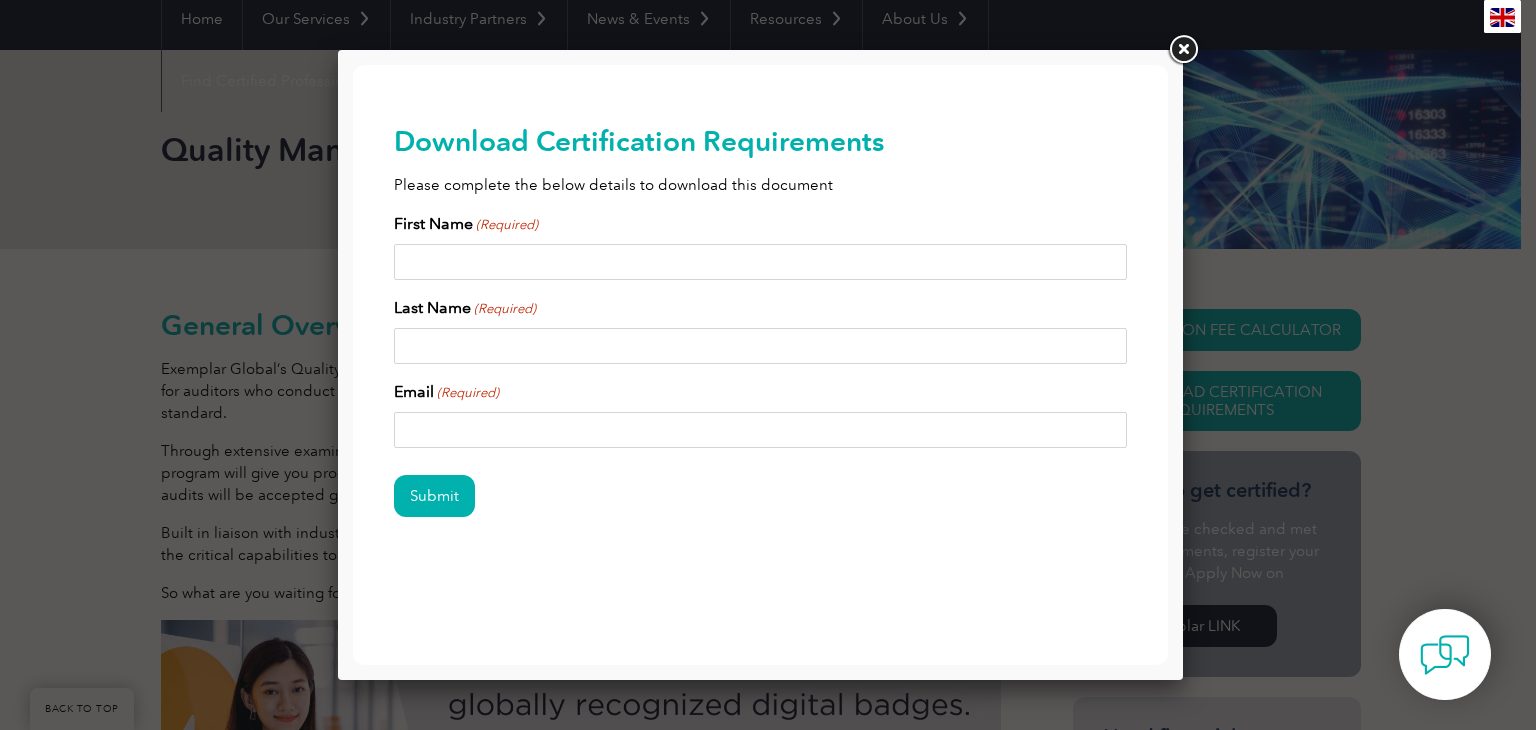click at bounding box center [1183, 50] 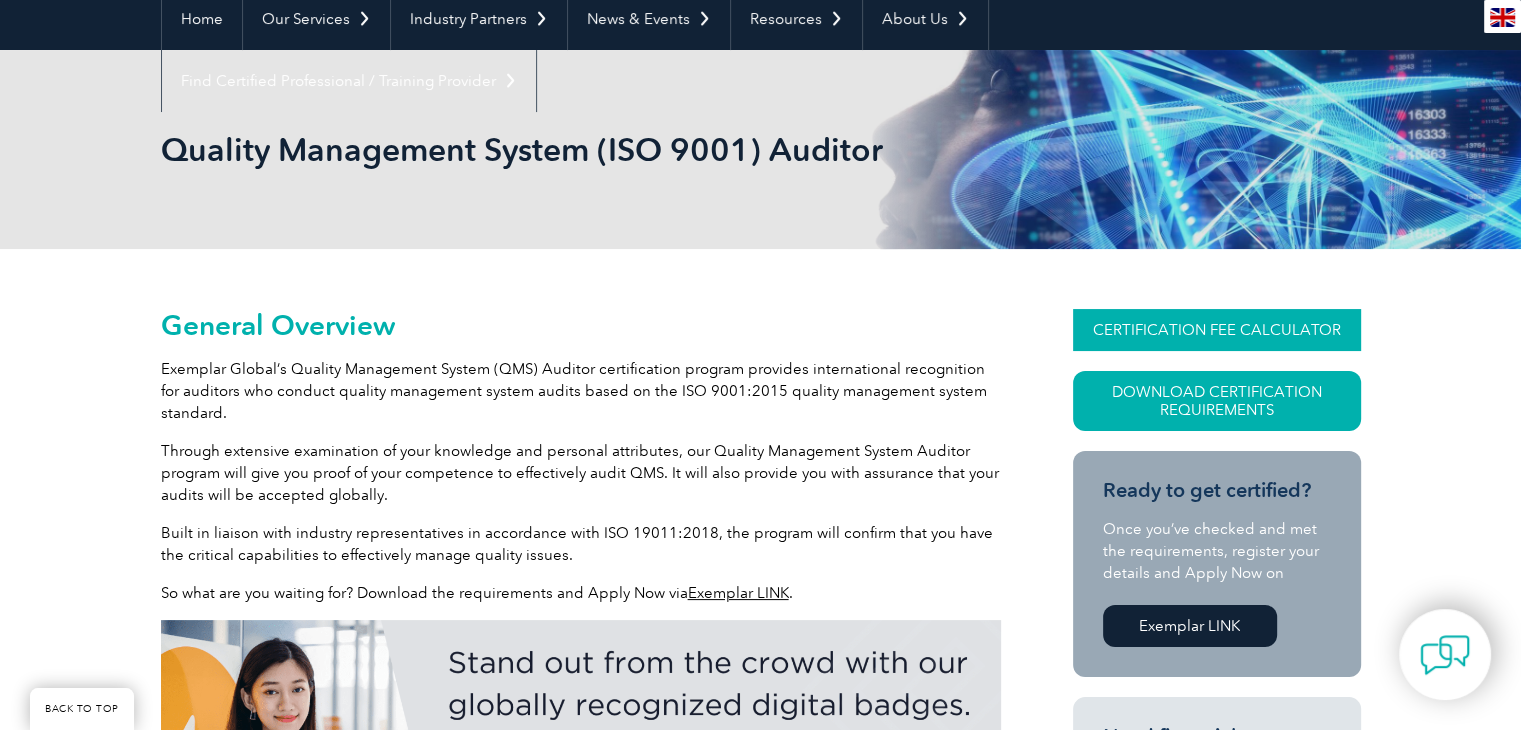 click on "CERTIFICATION FEE CALCULATOR" at bounding box center (1217, 330) 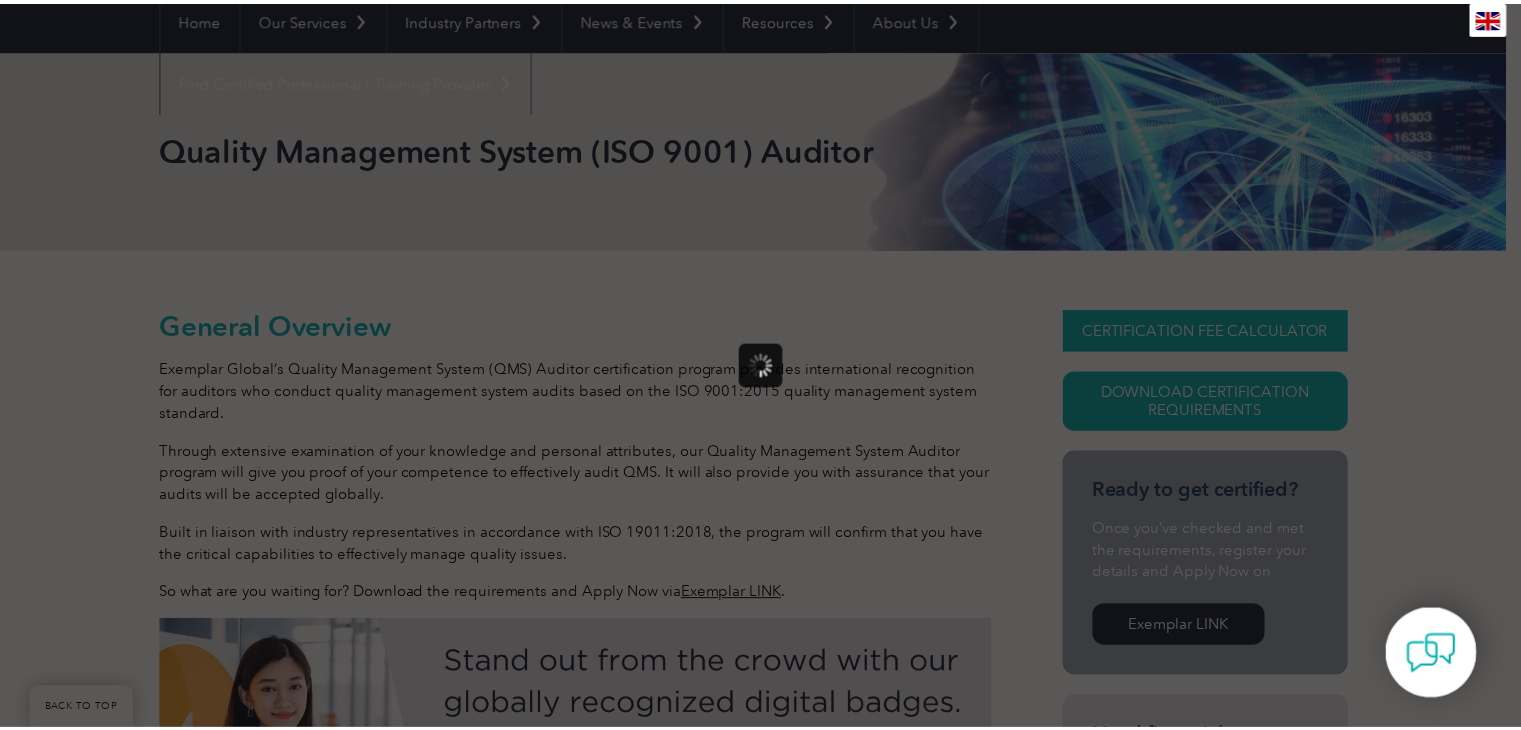 scroll, scrollTop: 0, scrollLeft: 0, axis: both 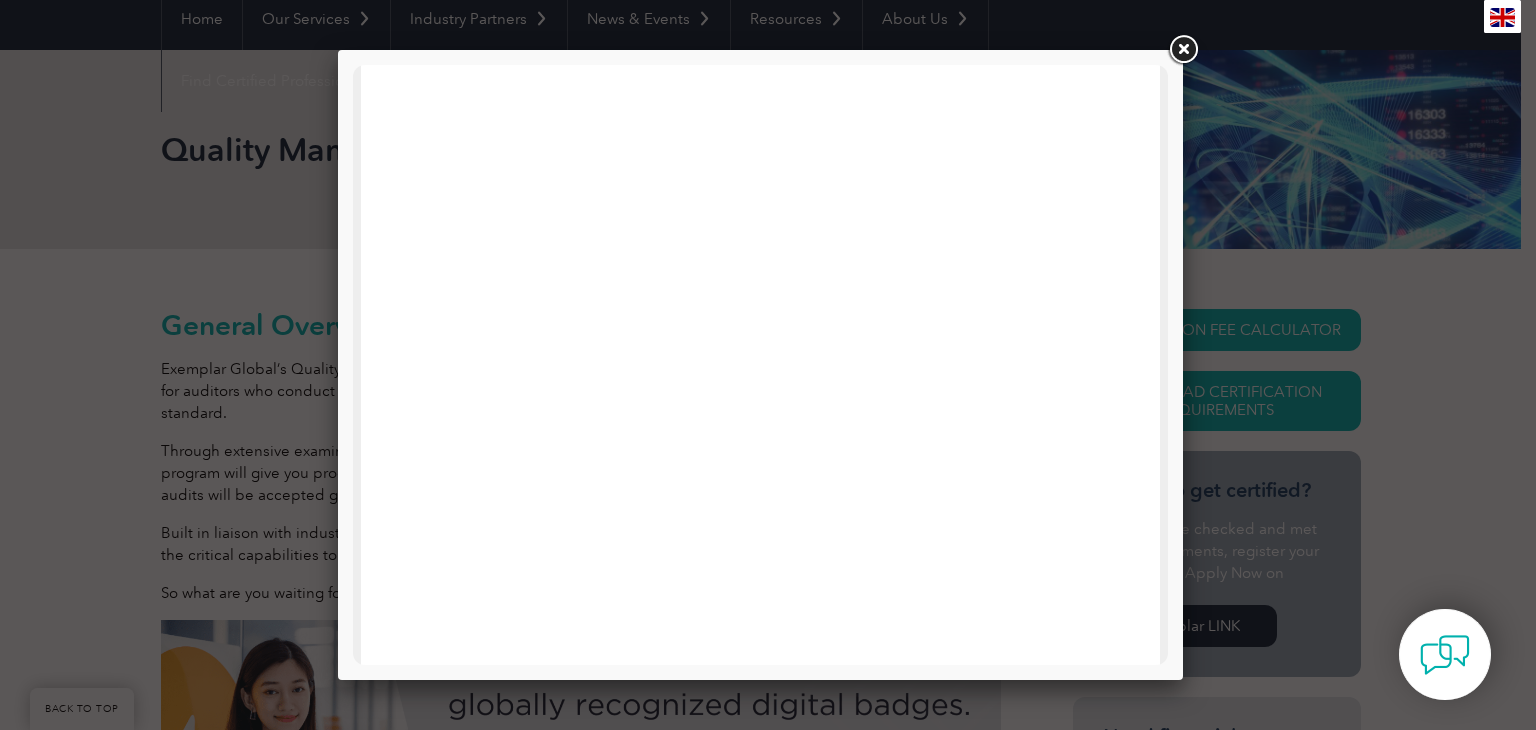 click at bounding box center [768, 365] 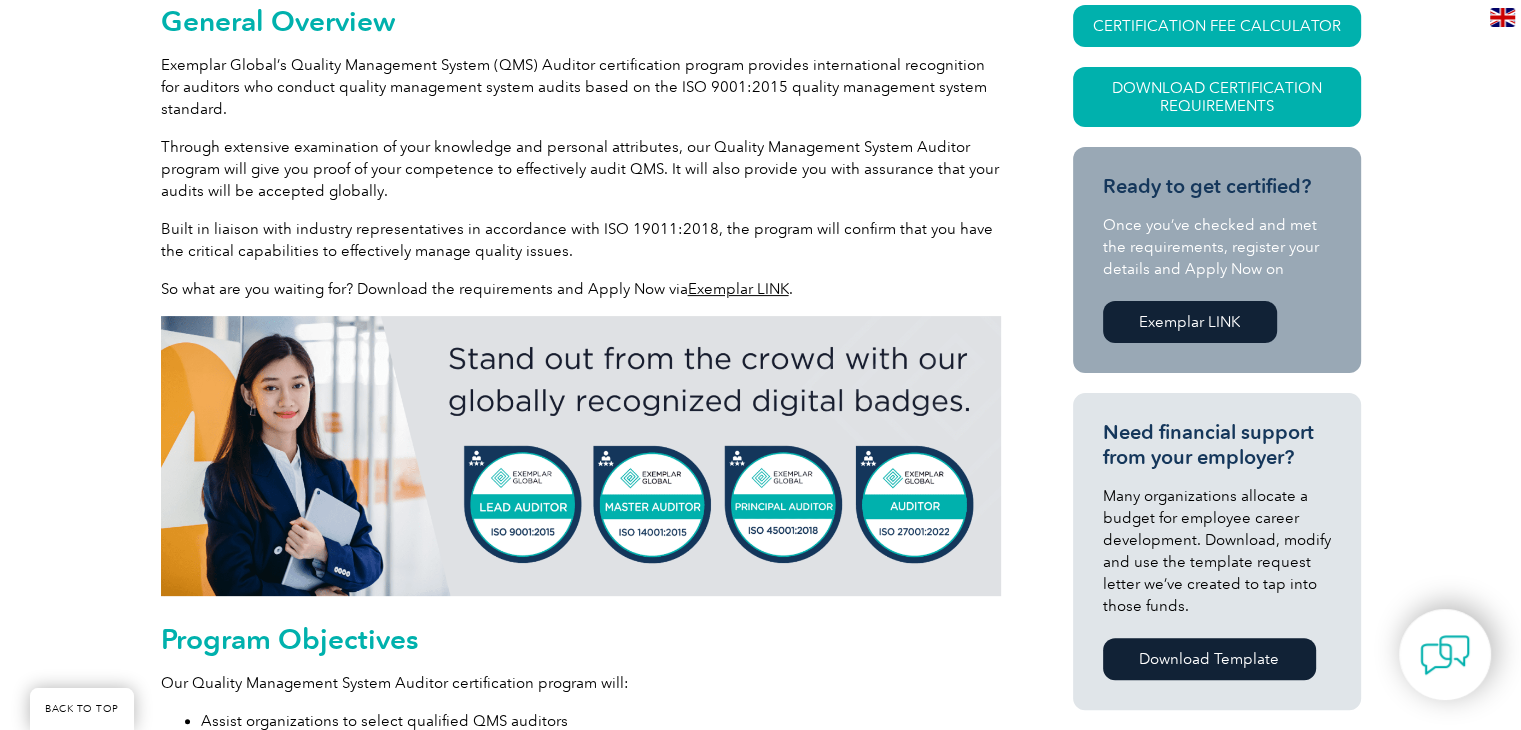 scroll, scrollTop: 4, scrollLeft: 0, axis: vertical 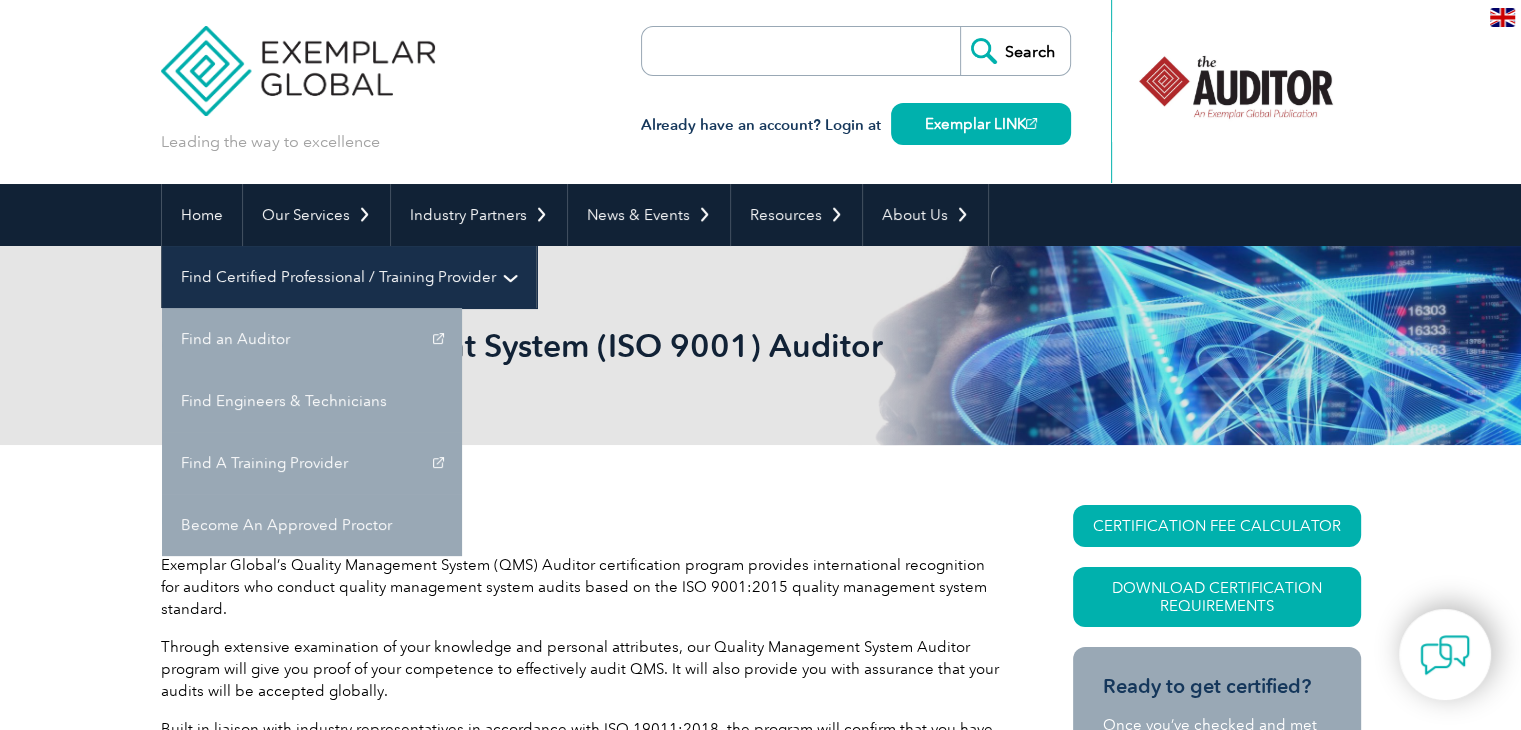click on "Find Certified Professional / Training Provider" at bounding box center [349, 277] 